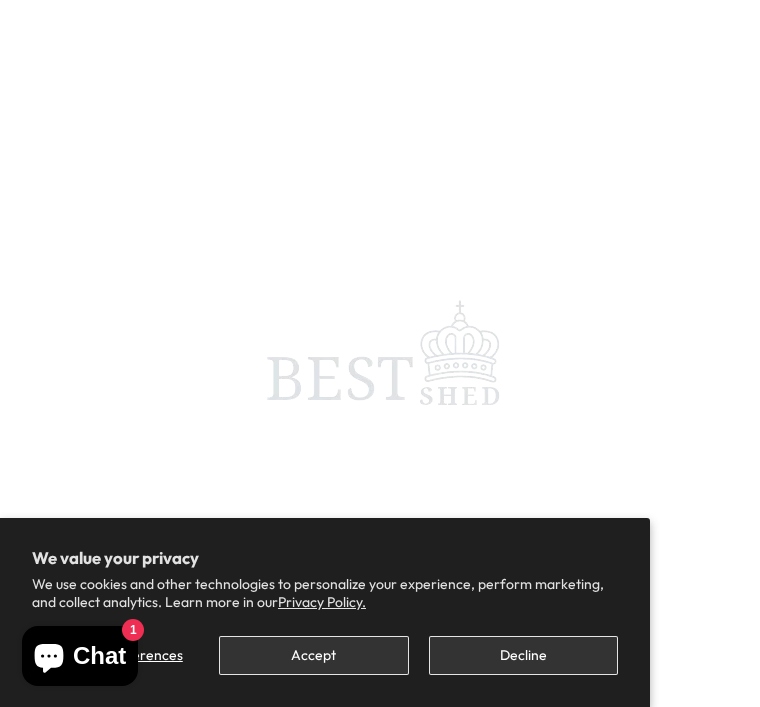 scroll, scrollTop: 0, scrollLeft: 0, axis: both 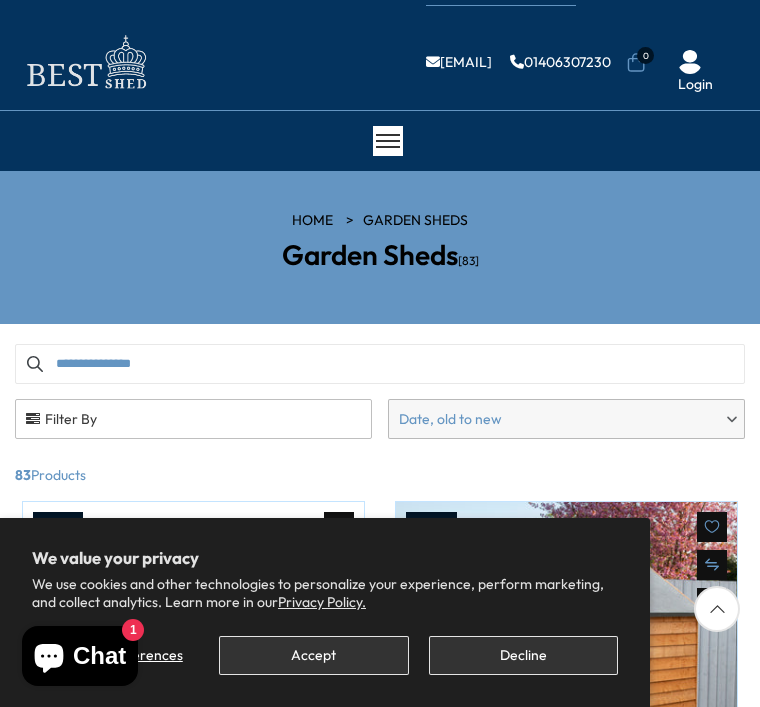 click on "Accept" at bounding box center [313, 655] 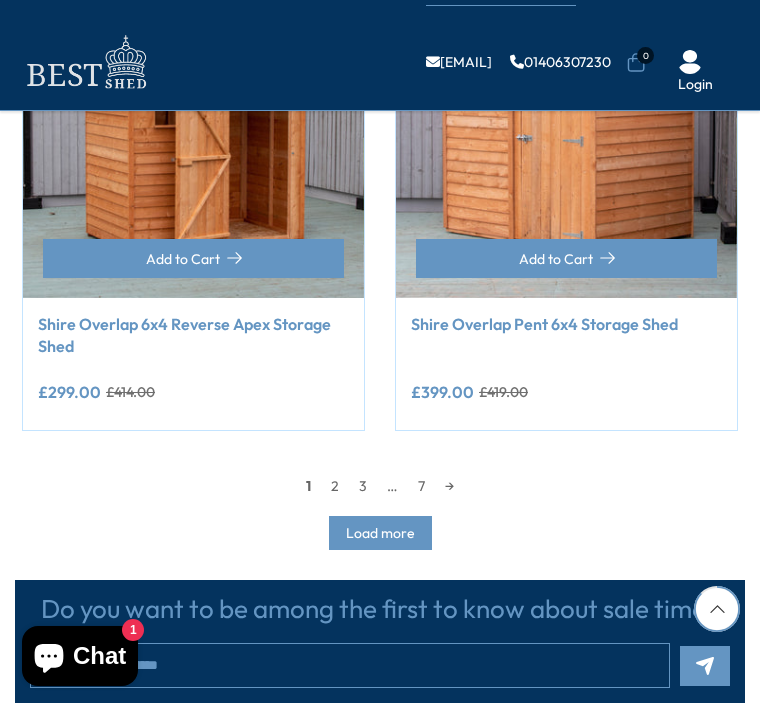 scroll, scrollTop: 2906, scrollLeft: 0, axis: vertical 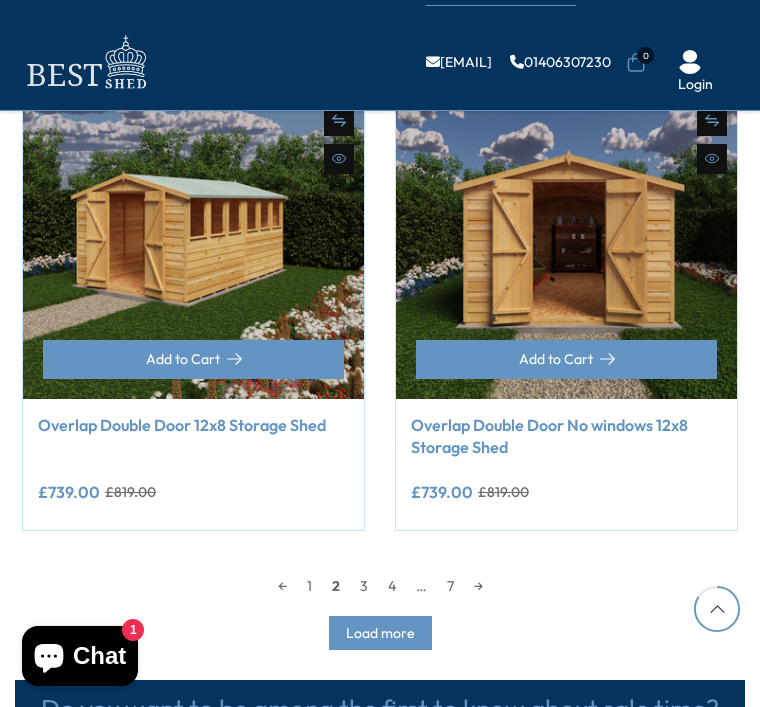 click at bounding box center [193, 228] 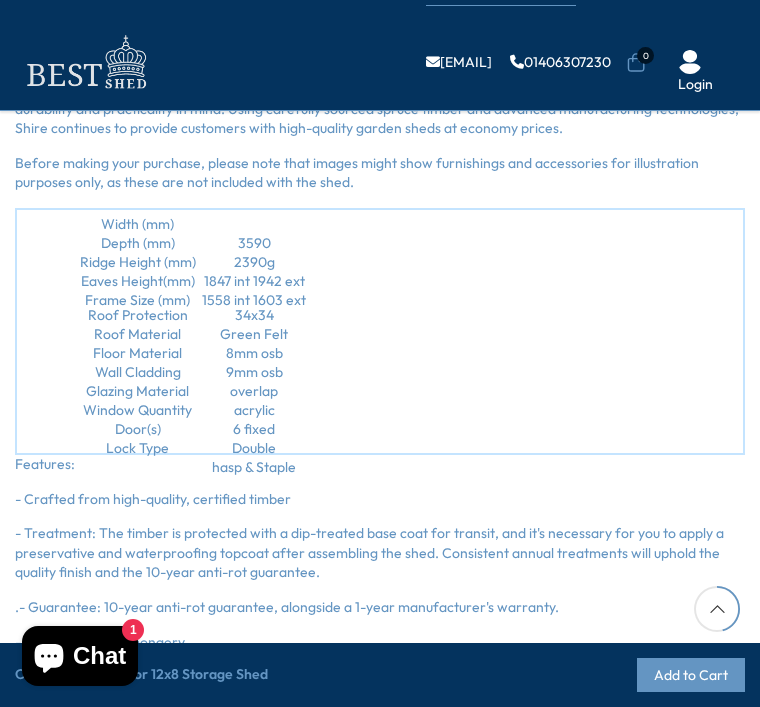 scroll, scrollTop: 1742, scrollLeft: 0, axis: vertical 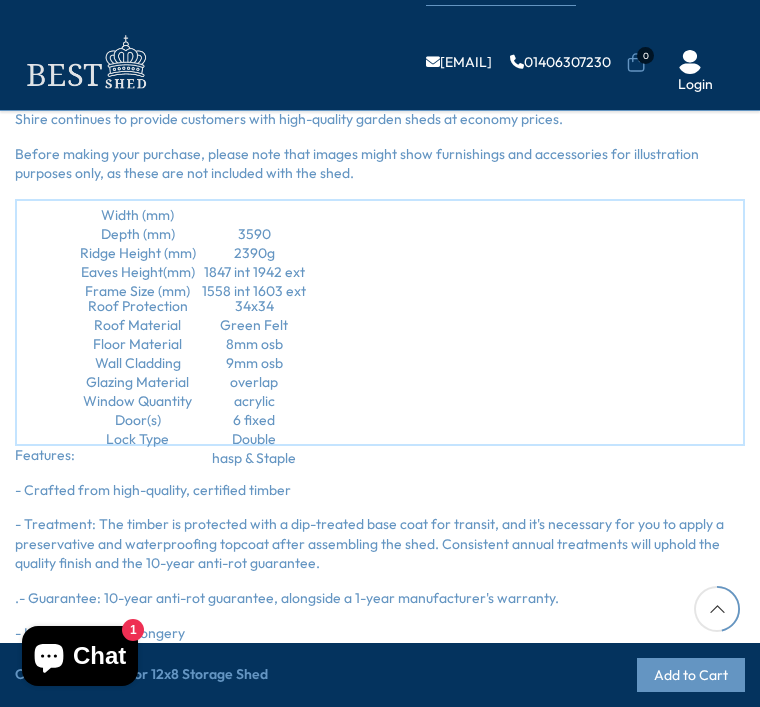 click on "- High-quality ironmongery" at bounding box center [380, 634] 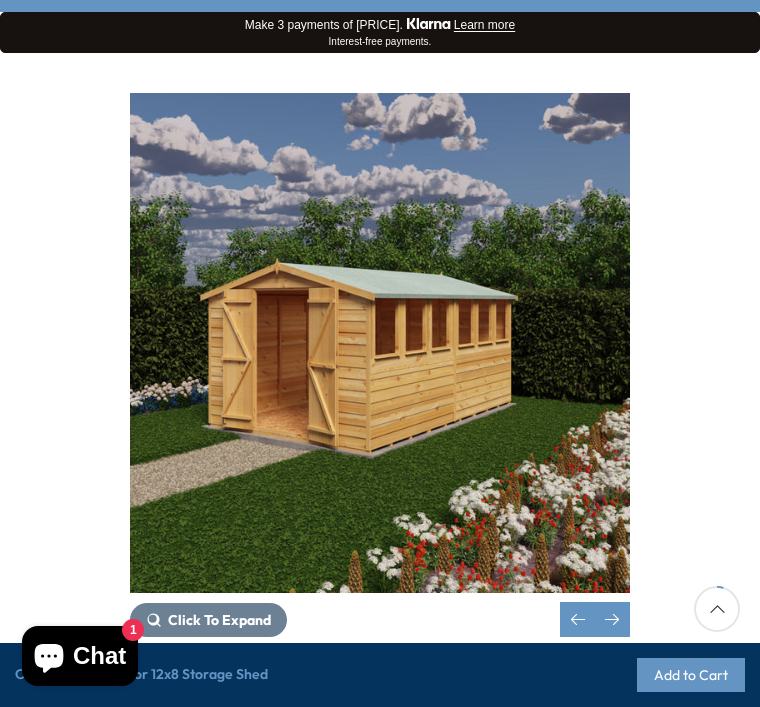 scroll, scrollTop: 197, scrollLeft: 0, axis: vertical 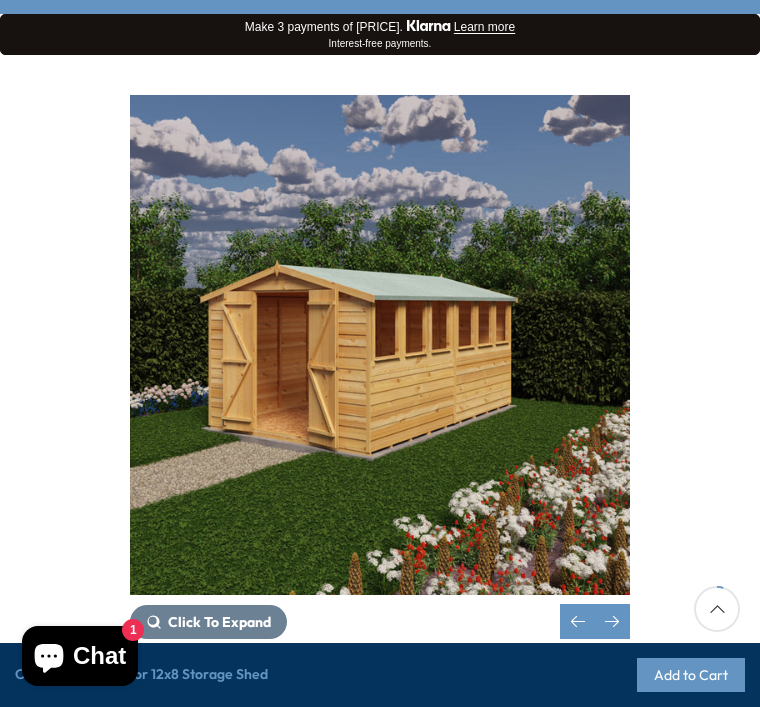 click on "Click To Expand" at bounding box center (219, 622) 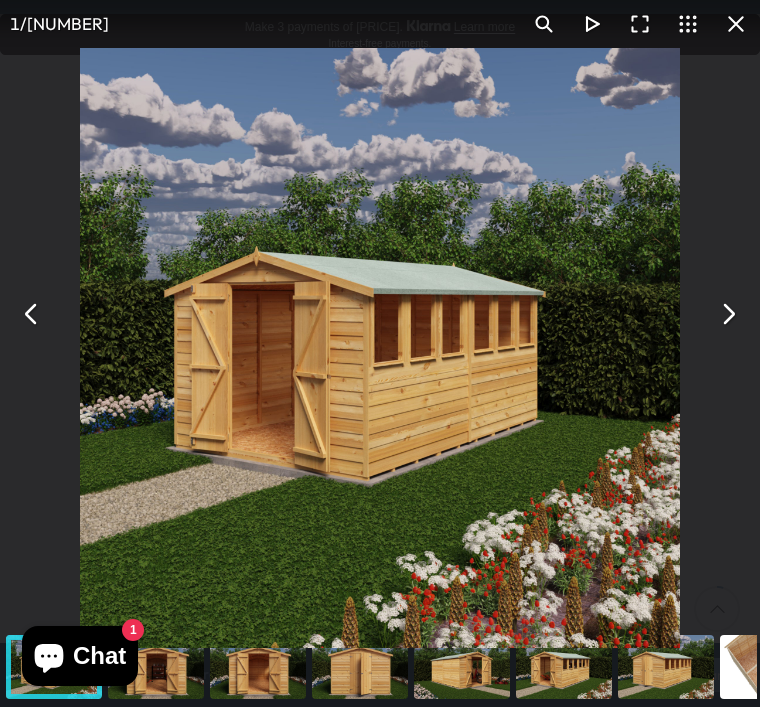 click at bounding box center (380, 348) 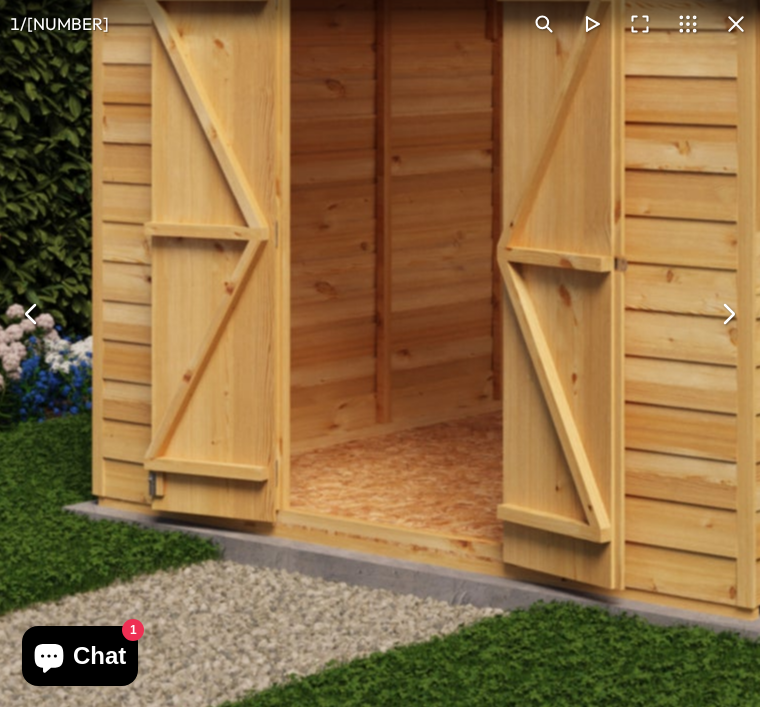 click at bounding box center [32, 314] 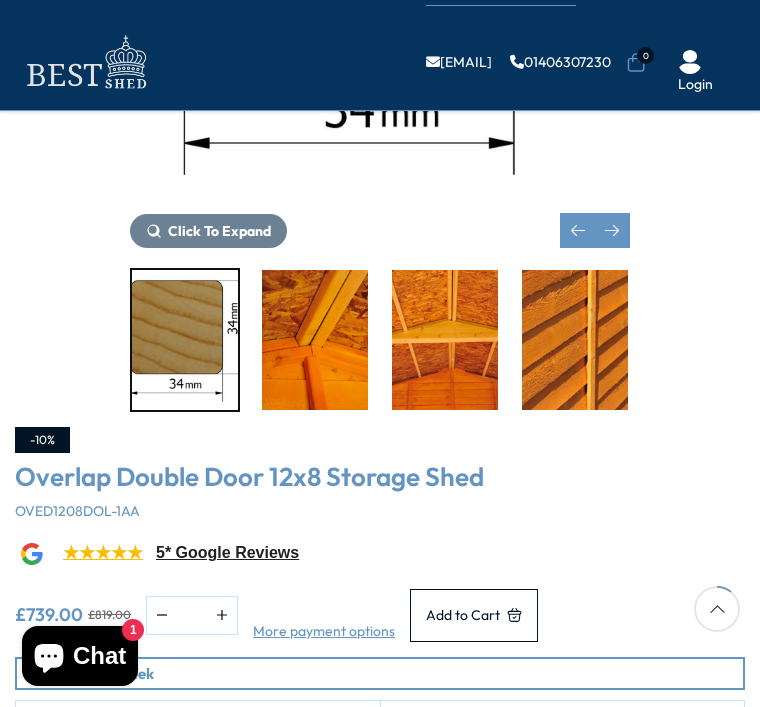 scroll, scrollTop: 481, scrollLeft: 0, axis: vertical 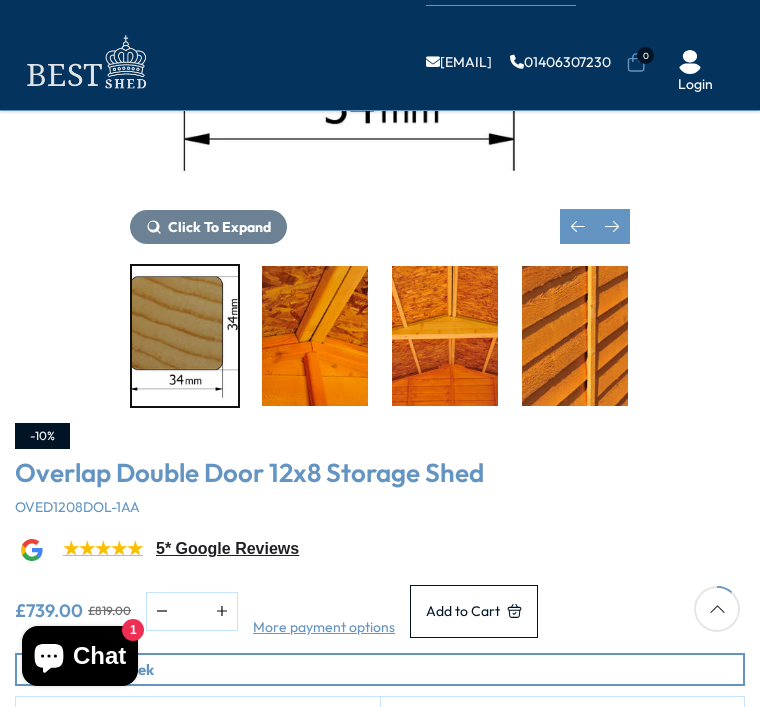 click on "★★★★★
5* Google Reviews" at bounding box center [380, 554] 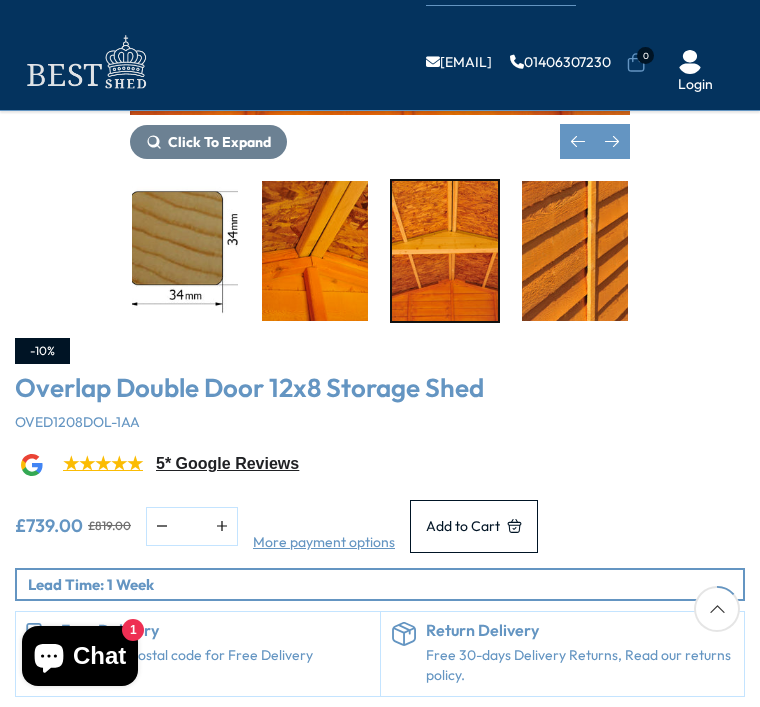 scroll, scrollTop: 565, scrollLeft: 0, axis: vertical 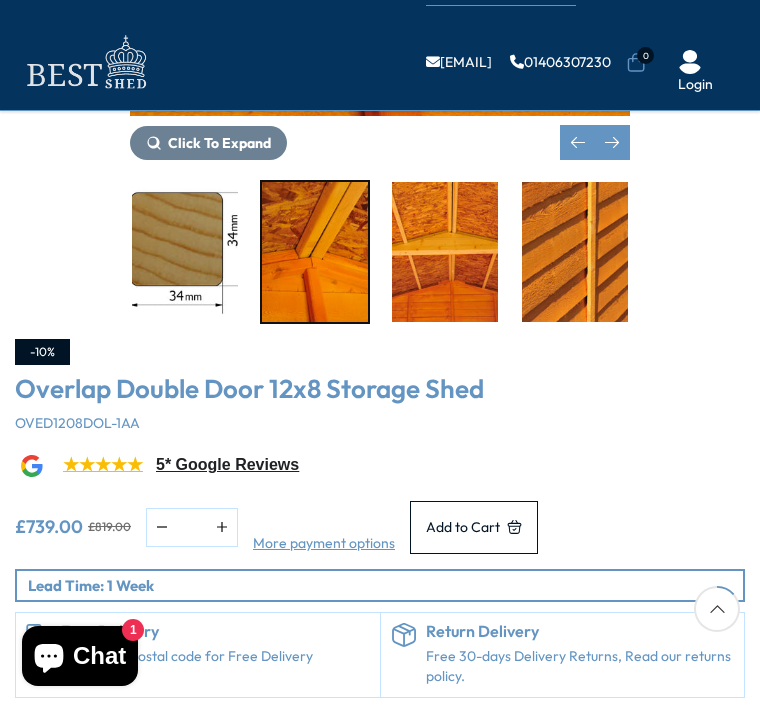 click at bounding box center [315, 252] 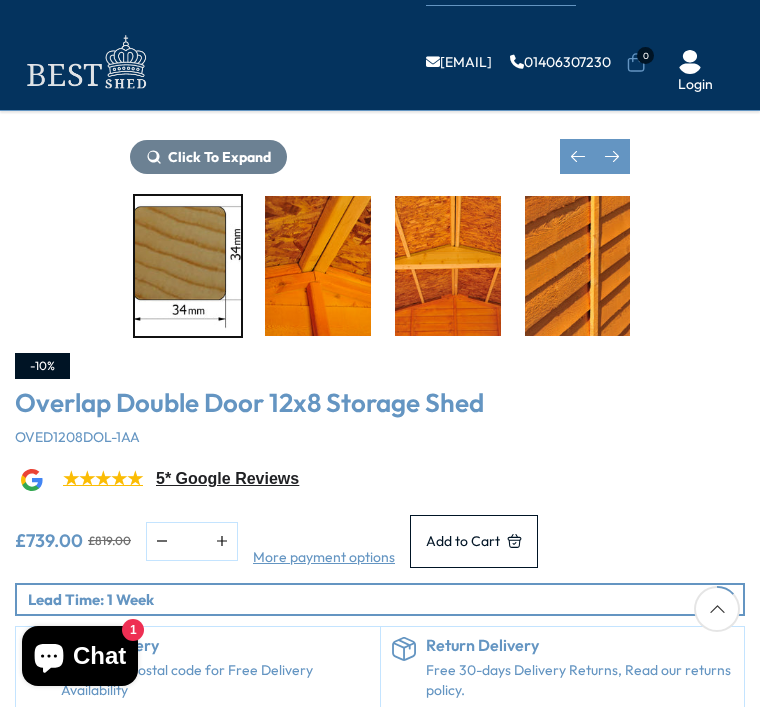 scroll, scrollTop: 552, scrollLeft: 0, axis: vertical 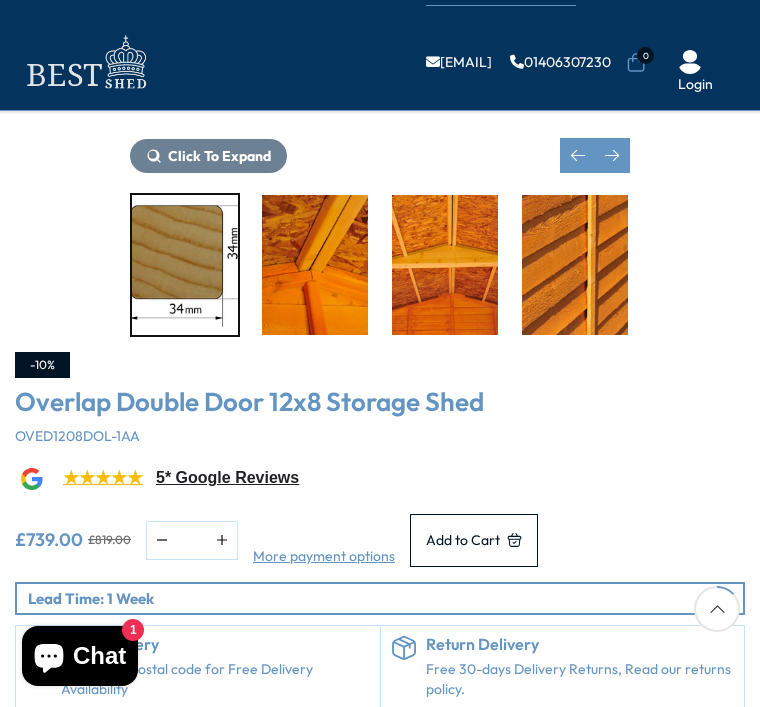 click at bounding box center [315, 265] 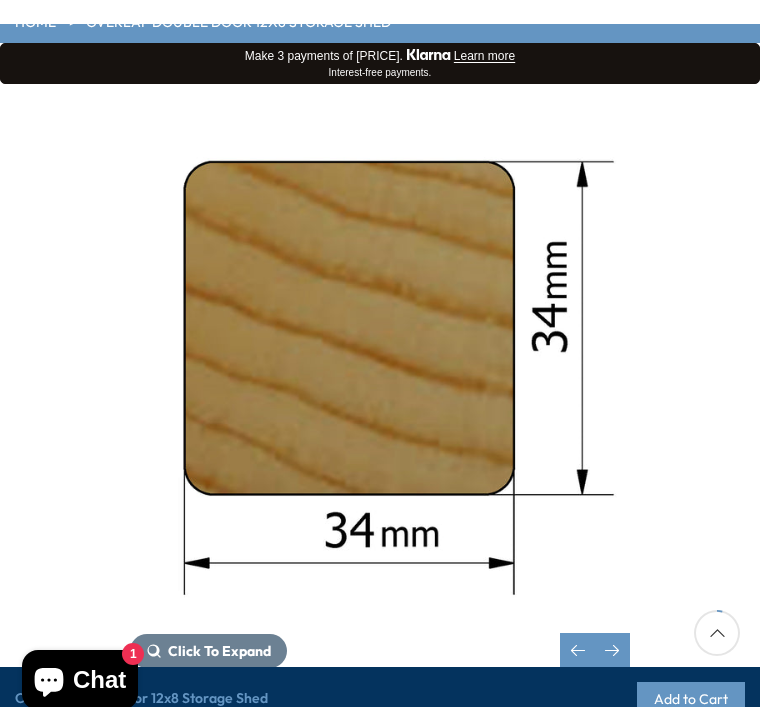 scroll, scrollTop: 0, scrollLeft: 0, axis: both 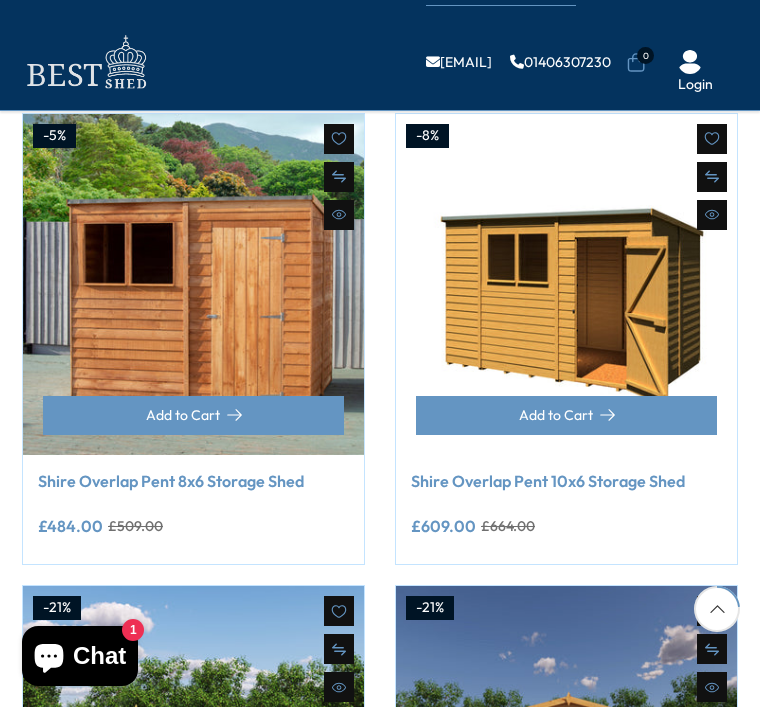 click at bounding box center [566, 284] 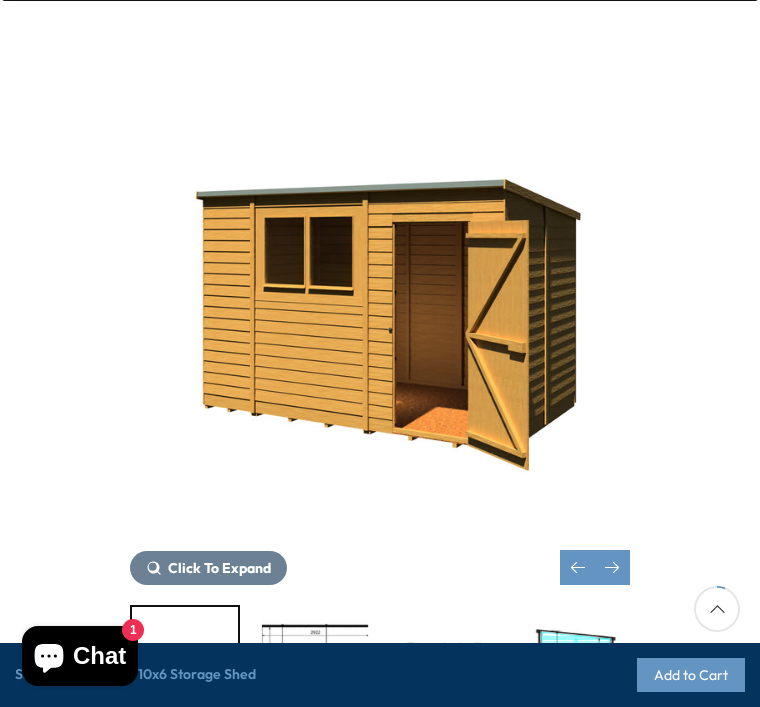 scroll, scrollTop: 223, scrollLeft: 0, axis: vertical 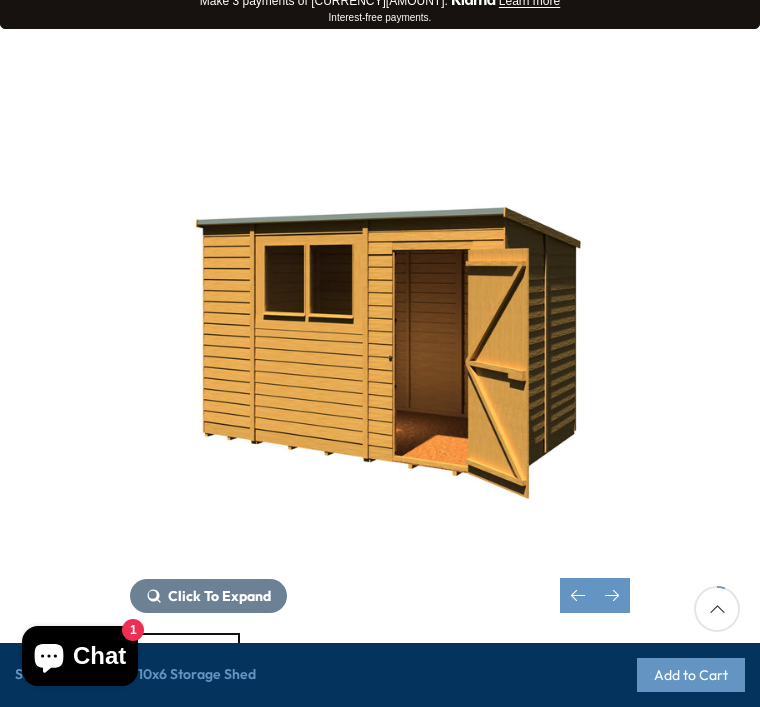 click on "Click To Expand" at bounding box center [219, 596] 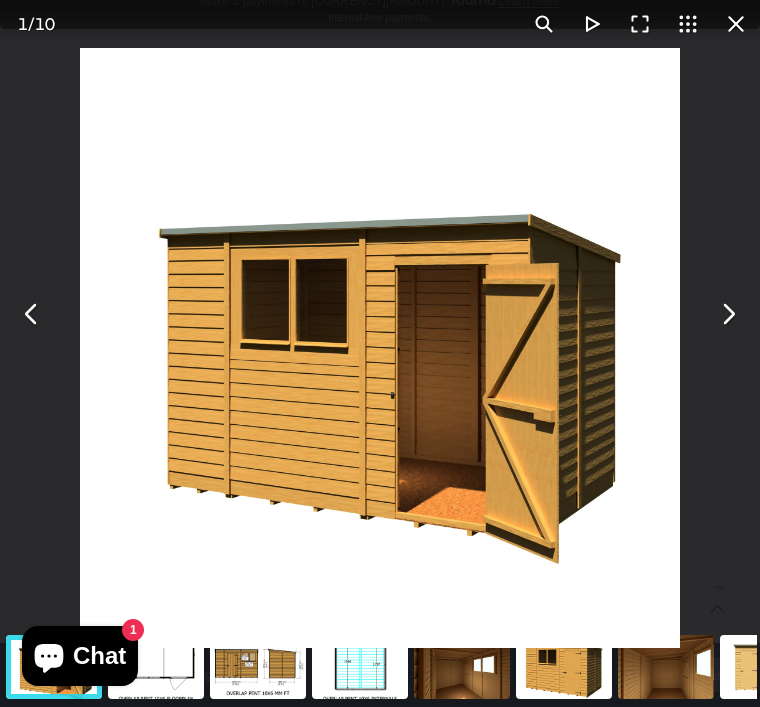 click at bounding box center (380, 348) 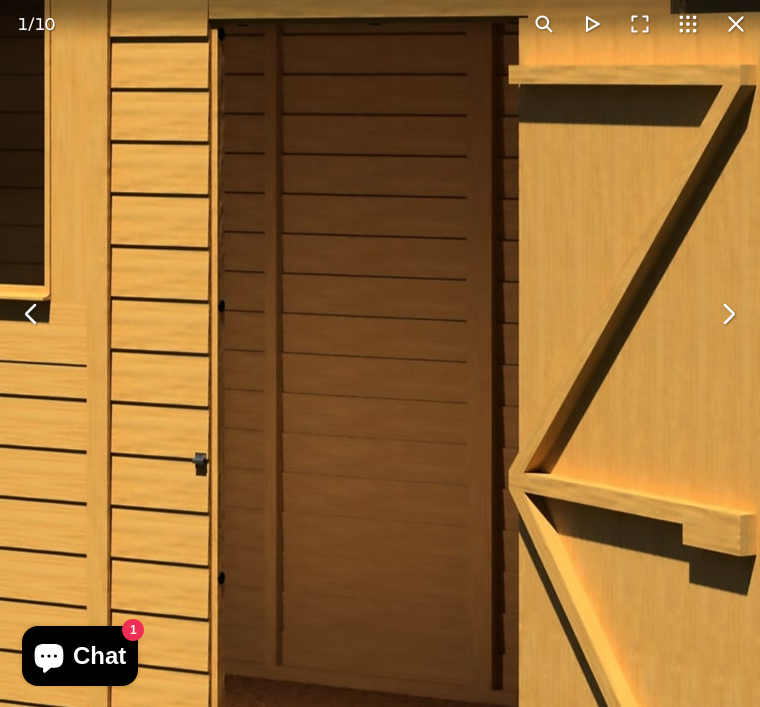 click at bounding box center [158, 302] 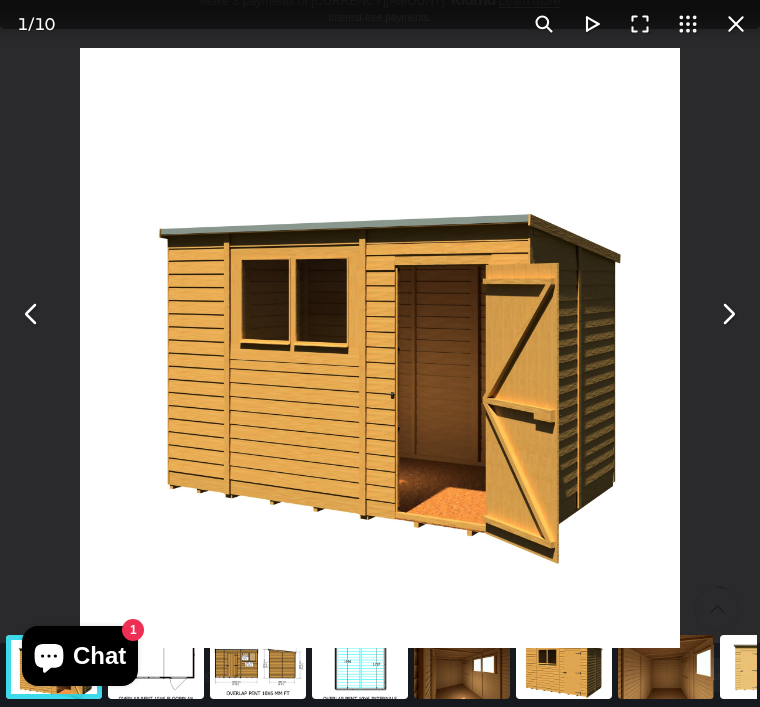 click at bounding box center (380, 348) 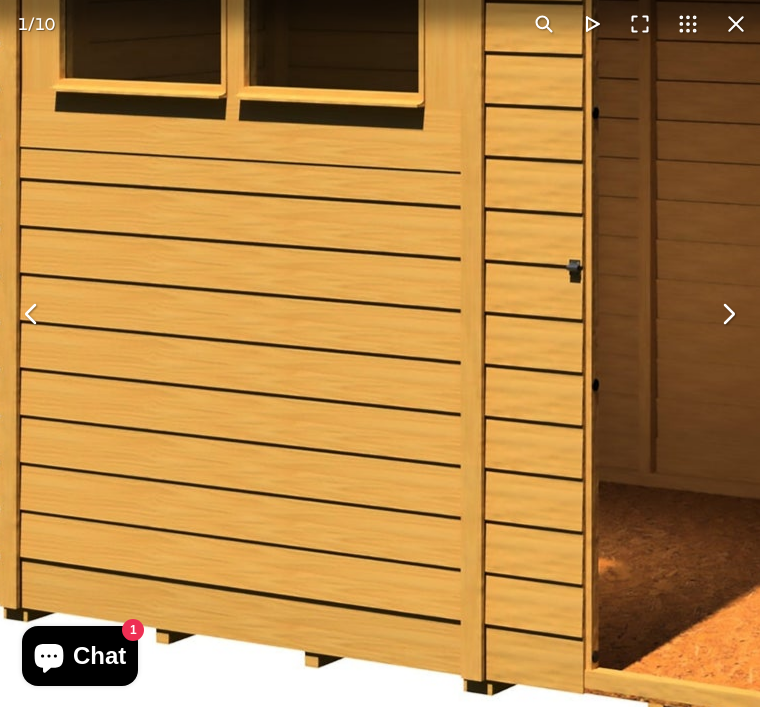 click at bounding box center (532, 109) 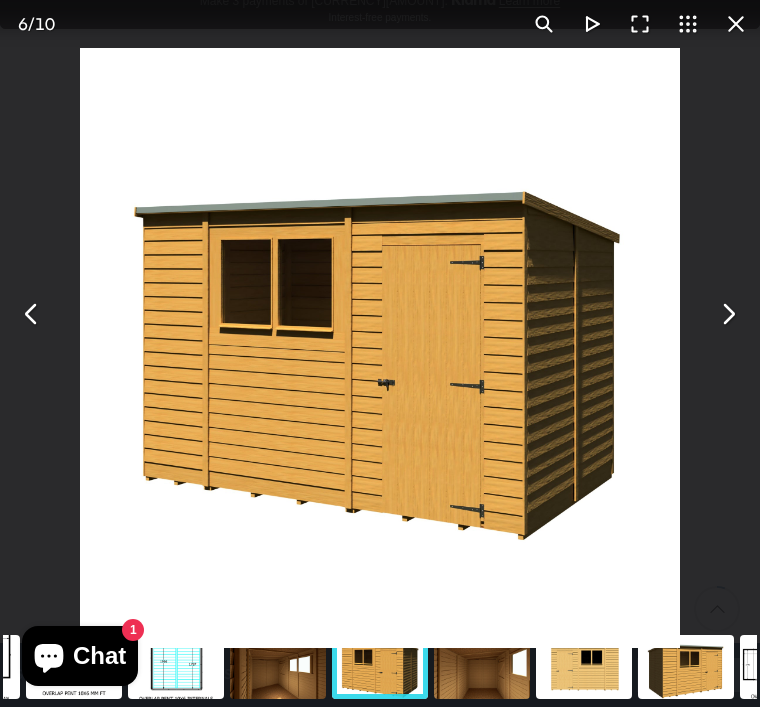click at bounding box center (380, 348) 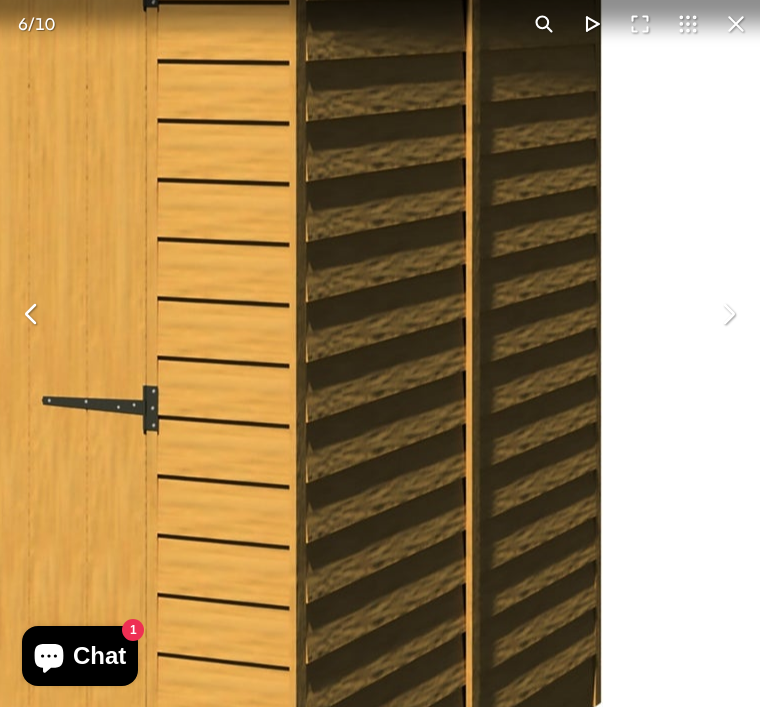click at bounding box center (-197, 276) 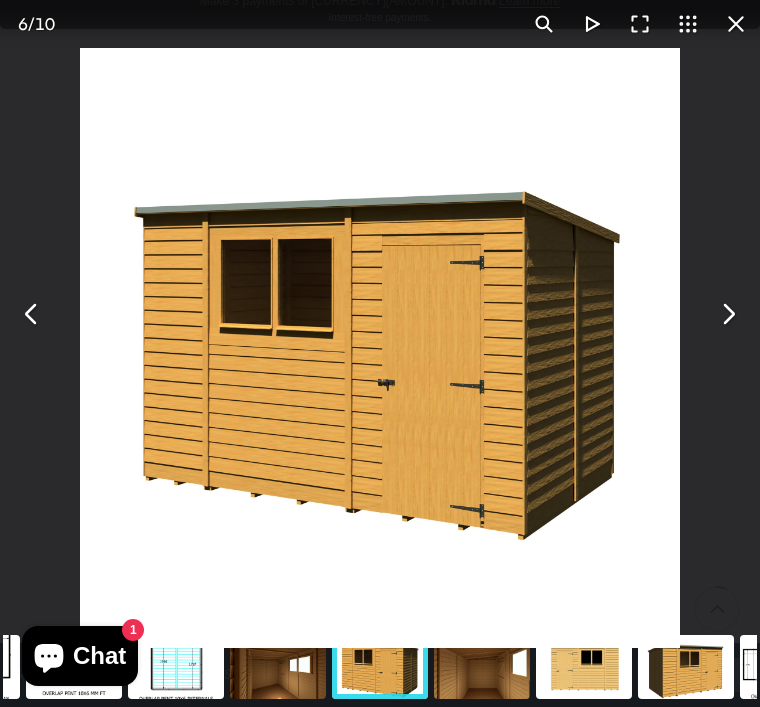 click at bounding box center [380, 348] 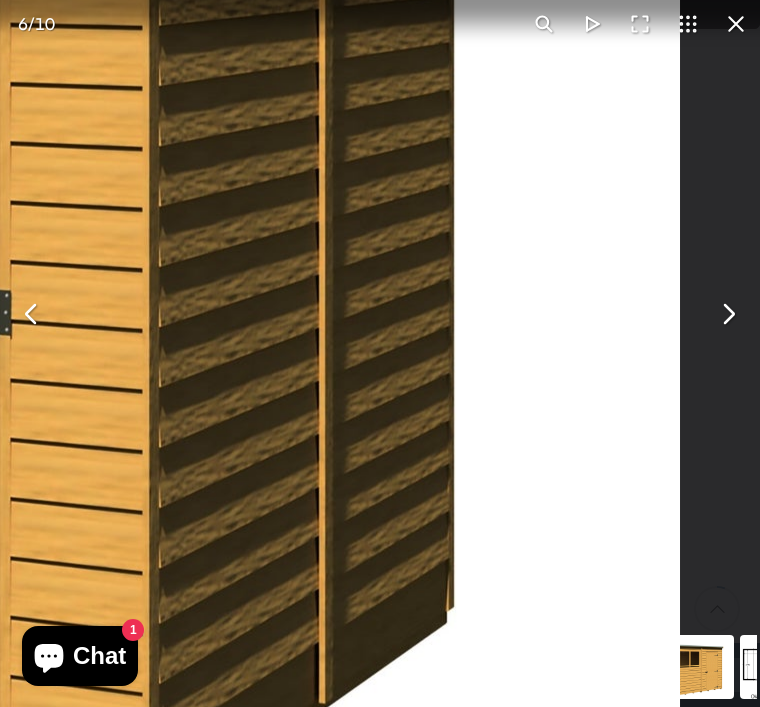 click at bounding box center [728, 314] 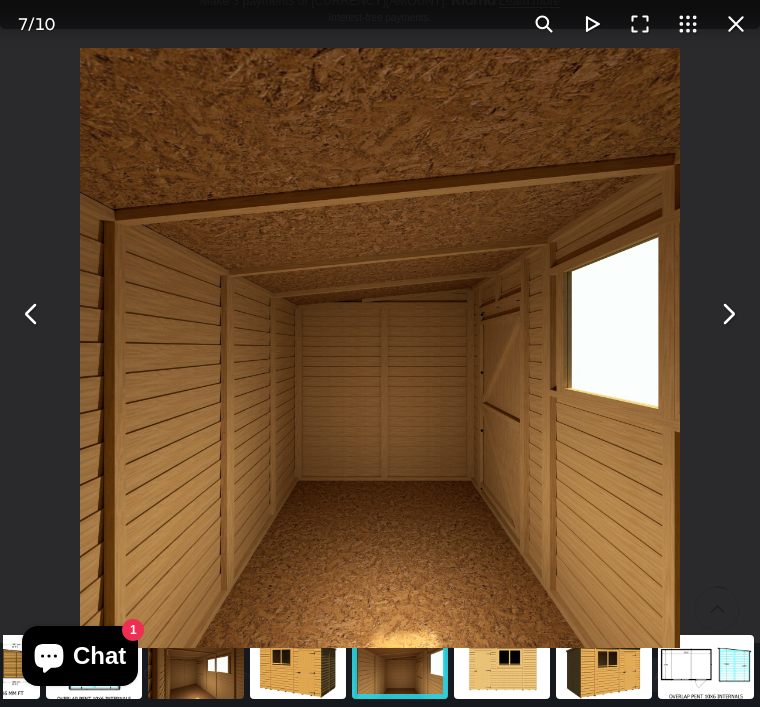 click at bounding box center (728, 314) 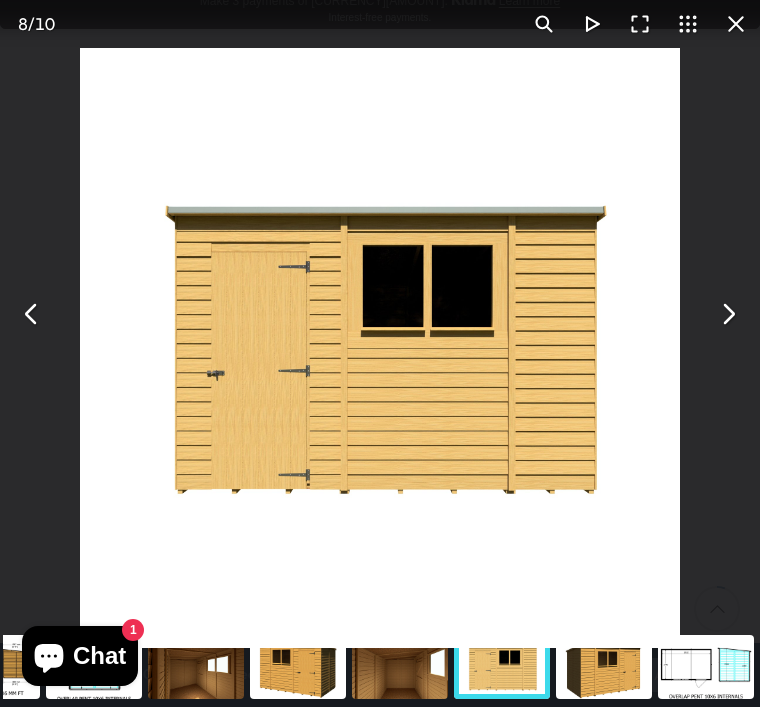 click at bounding box center (728, 314) 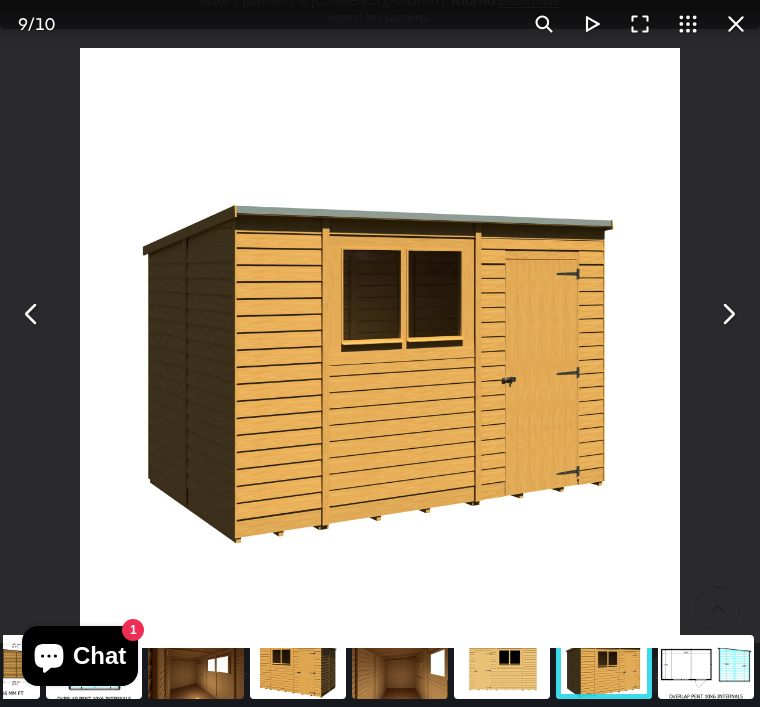 click at bounding box center [728, 314] 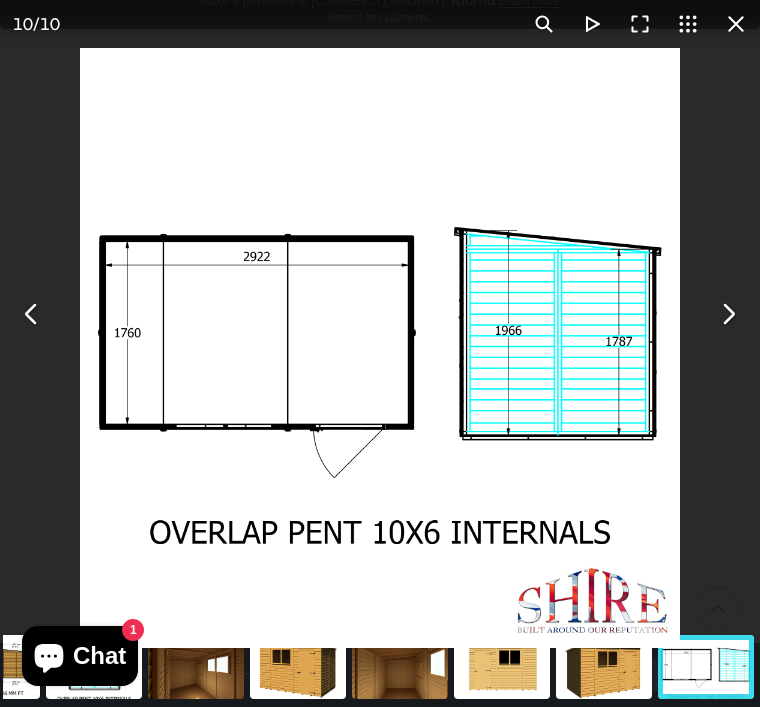 click at bounding box center [728, 314] 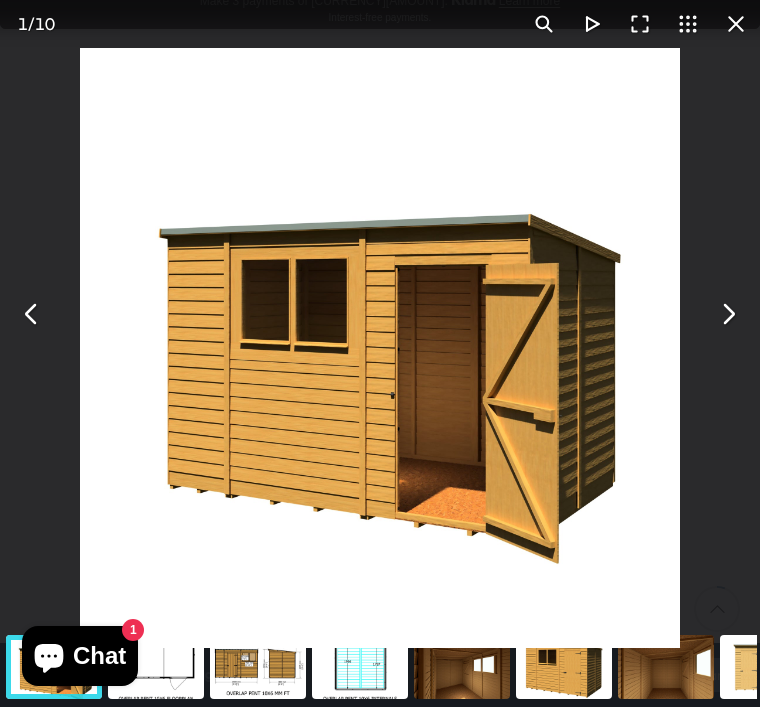 click at bounding box center [728, 314] 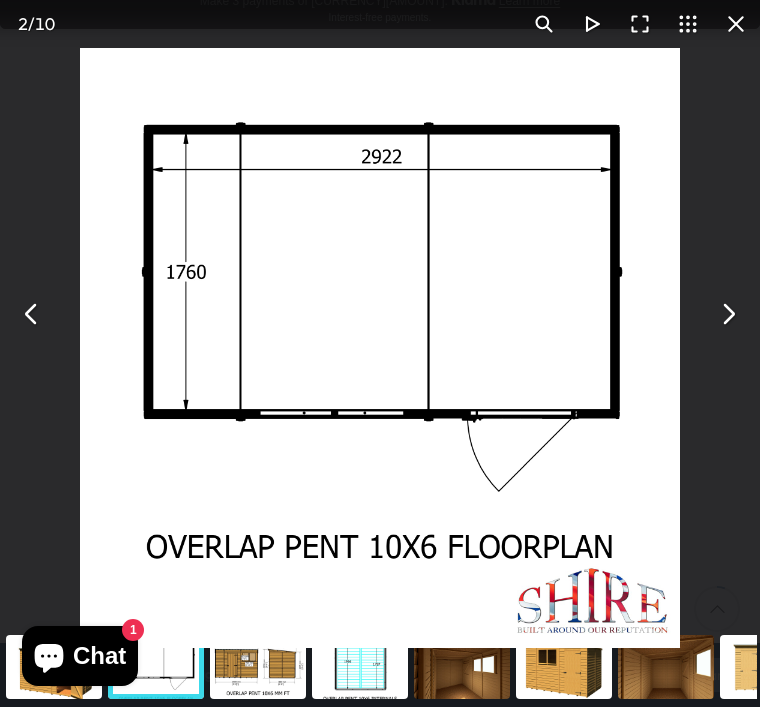 click at bounding box center [728, 314] 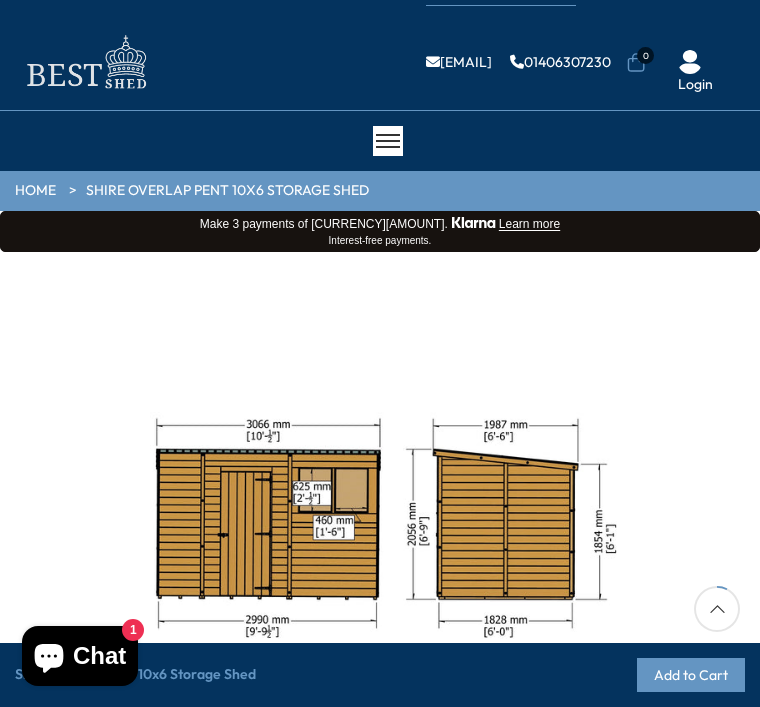 scroll, scrollTop: 287, scrollLeft: 0, axis: vertical 